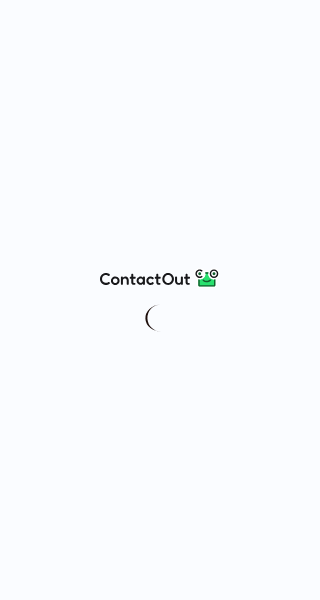 scroll, scrollTop: 0, scrollLeft: 0, axis: both 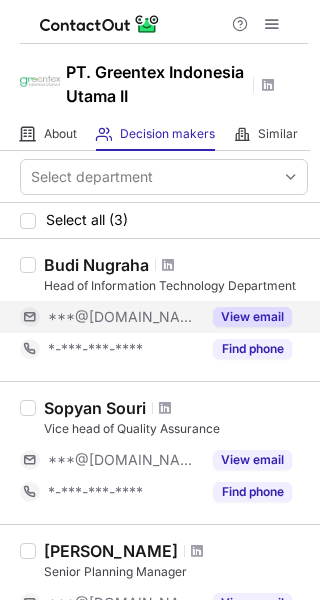 click on "***@[DOMAIN_NAME]" at bounding box center [124, 317] 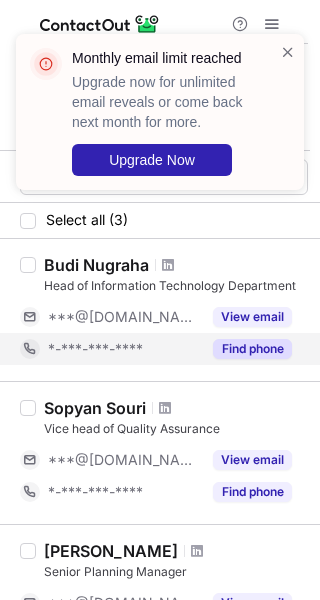 click on "*-***-***-****" at bounding box center [110, 349] 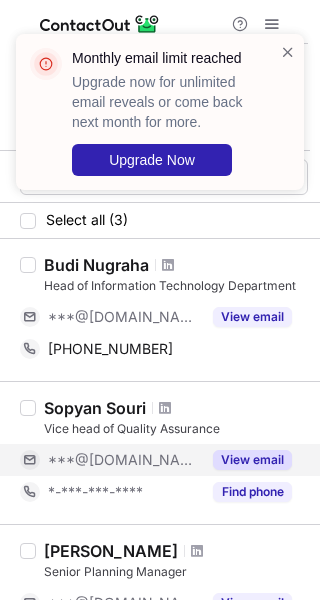 click on "***@[DOMAIN_NAME]" at bounding box center [124, 460] 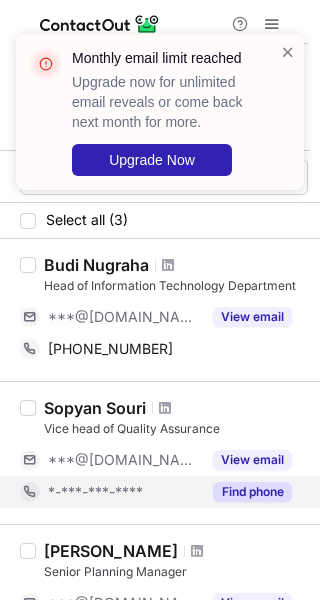 click on "*-***-***-****" at bounding box center [95, 492] 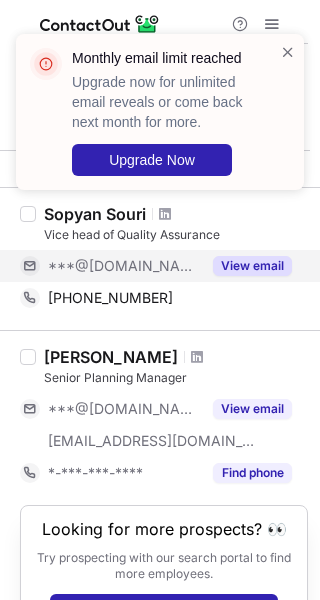 scroll, scrollTop: 200, scrollLeft: 0, axis: vertical 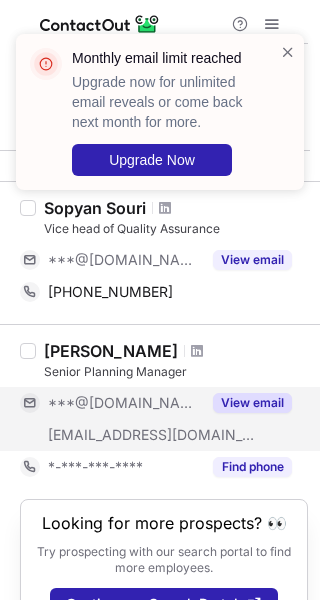 click on "***@[DOMAIN_NAME]" at bounding box center (124, 403) 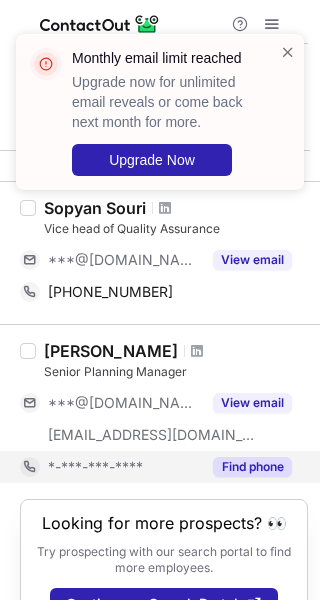 click on "*-***-***-****" at bounding box center [95, 467] 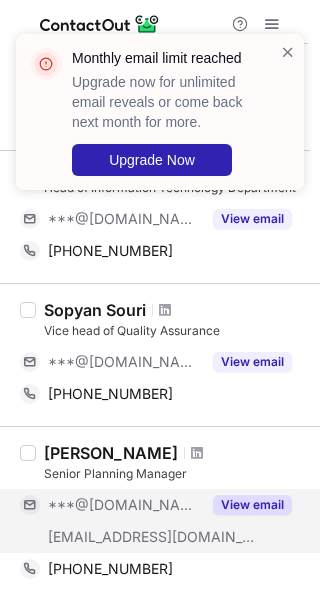 scroll, scrollTop: 0, scrollLeft: 0, axis: both 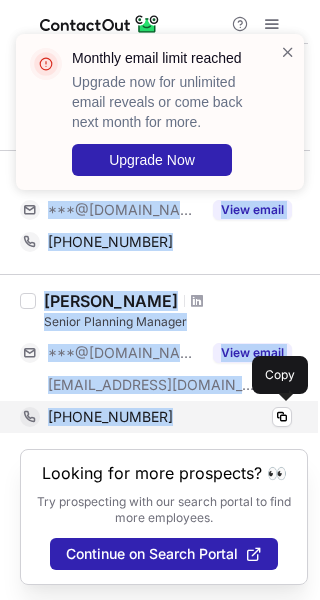 drag, startPoint x: 37, startPoint y: 258, endPoint x: 175, endPoint y: 419, distance: 212.04953 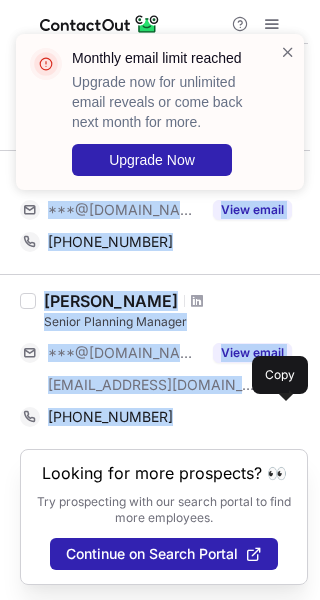 copy on "Budi Nugraha Head of Information Technology Department ***@gmail.com View email +6281214701490 Copy Sopyan Souri Vice head of Quality Assurance ***@gmail.com View email +6282214533457 Copy Johan Kung Senior Planning Manager ***@gmail.com ***@spiderware.ch View email +6285767831777" 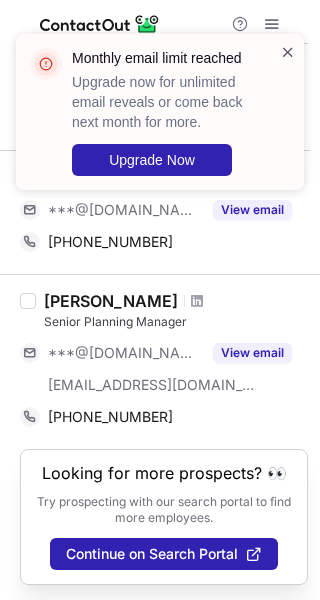 click at bounding box center (288, 52) 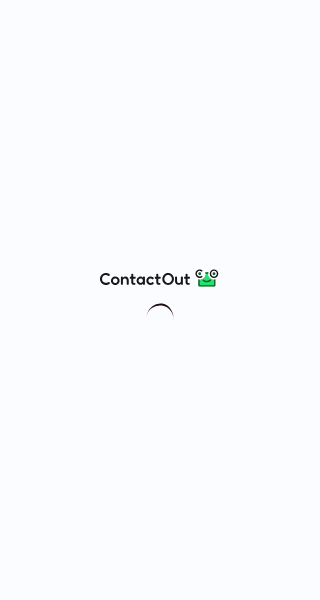 scroll, scrollTop: 0, scrollLeft: 0, axis: both 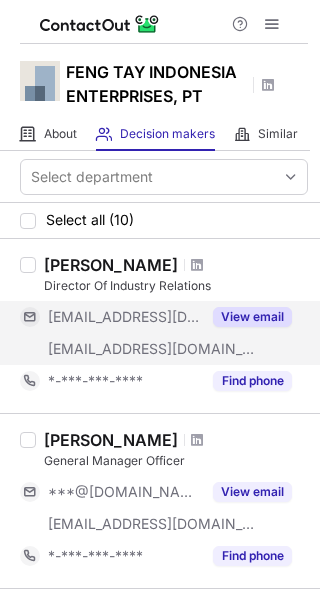 click on "[EMAIL_ADDRESS][DOMAIN_NAME]" at bounding box center [110, 317] 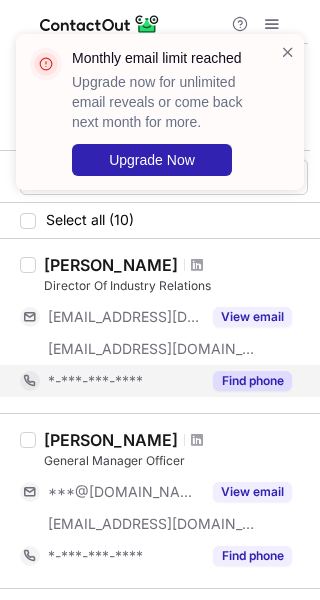 click on "*-***-***-****" at bounding box center [95, 381] 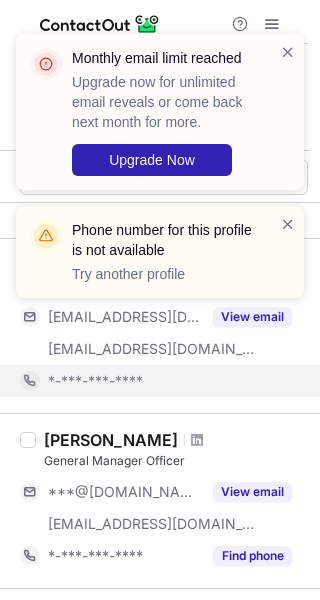 scroll, scrollTop: 100, scrollLeft: 0, axis: vertical 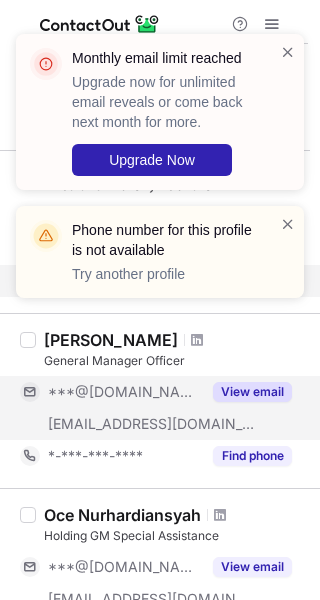 click on "***@[DOMAIN_NAME]" at bounding box center (124, 392) 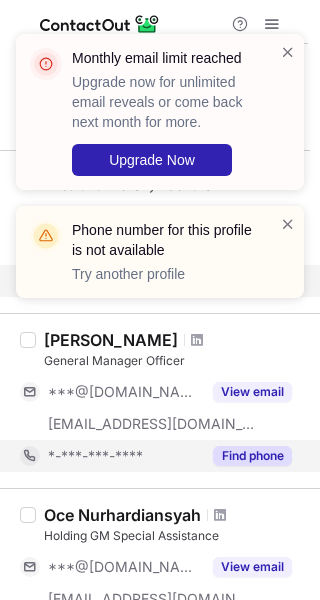 click on "*-***-***-****" at bounding box center [95, 456] 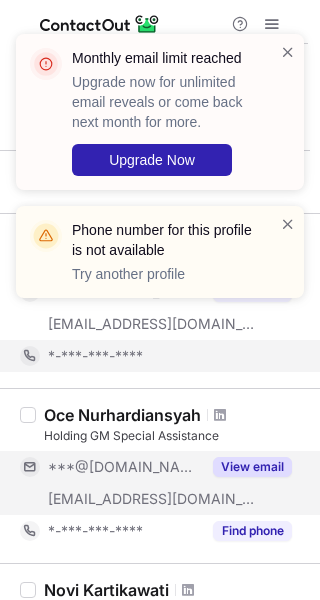 scroll, scrollTop: 200, scrollLeft: 0, axis: vertical 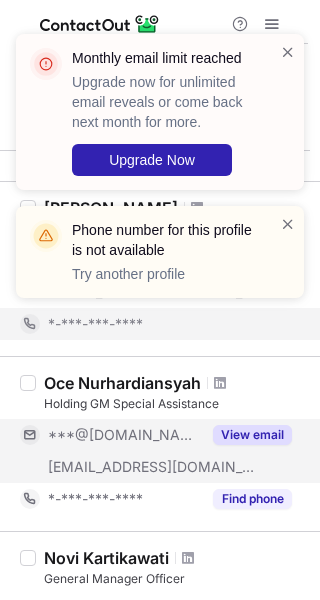 click on "***@[DOMAIN_NAME]" at bounding box center [110, 435] 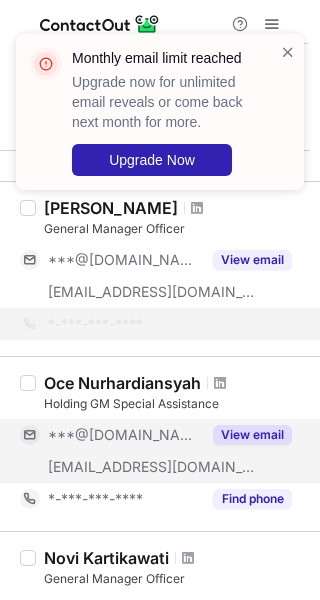 click on "***@fengtay.com" at bounding box center [152, 467] 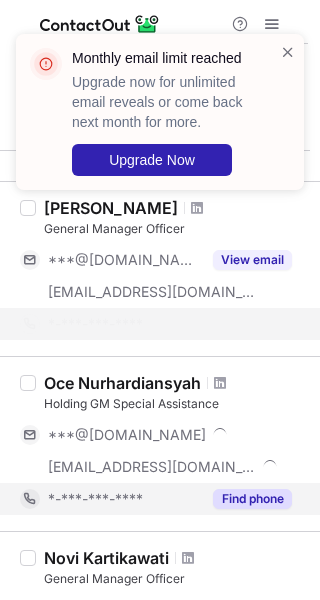 click on "*-***-***-****" at bounding box center [110, 499] 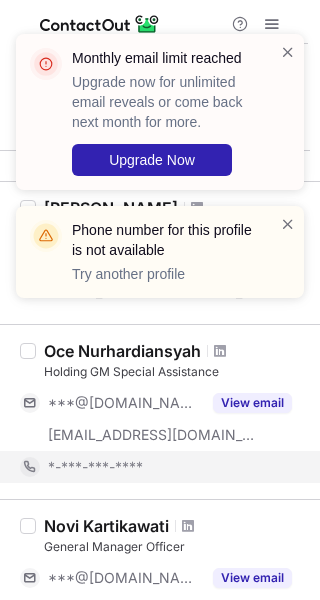 click on "*-***-***-****" at bounding box center [170, 467] 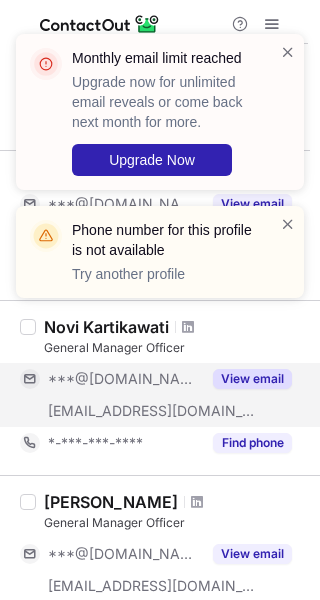 scroll, scrollTop: 400, scrollLeft: 0, axis: vertical 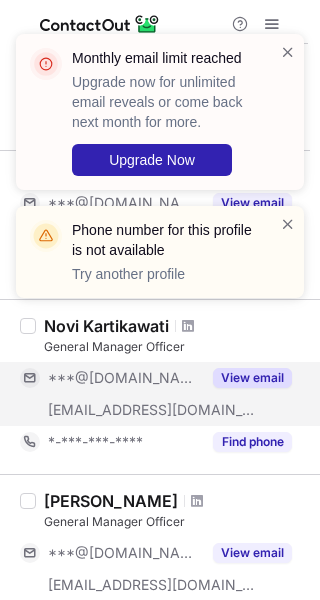 click on "***@[DOMAIN_NAME]" at bounding box center (110, 378) 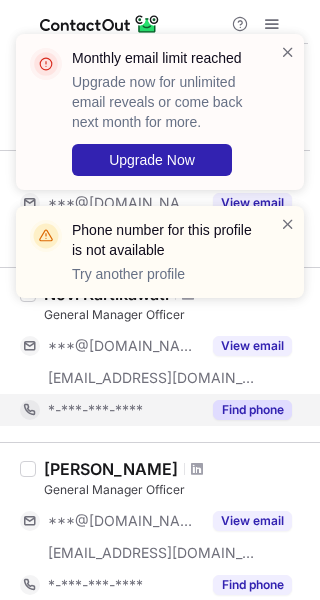 click on "*-***-***-****" at bounding box center [110, 410] 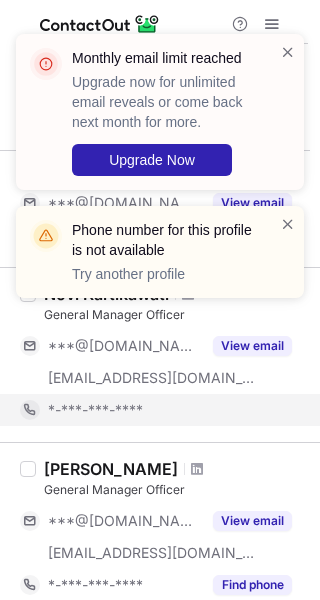 scroll, scrollTop: 500, scrollLeft: 0, axis: vertical 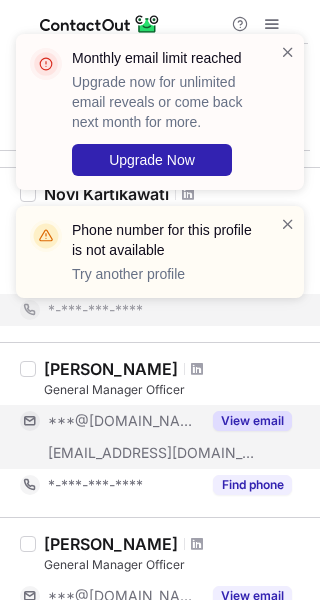 click on "***@[DOMAIN_NAME]" at bounding box center [110, 421] 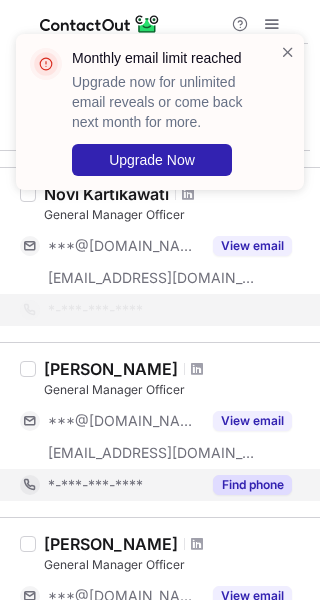 click on "*-***-***-****" at bounding box center [110, 485] 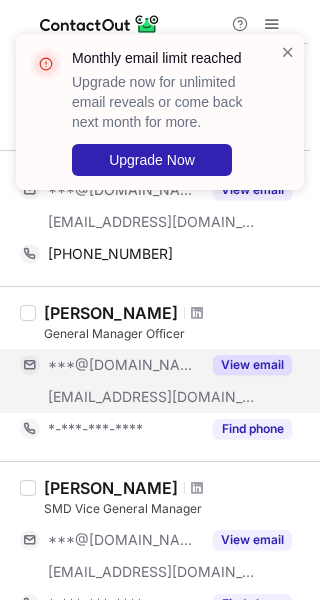 scroll, scrollTop: 700, scrollLeft: 0, axis: vertical 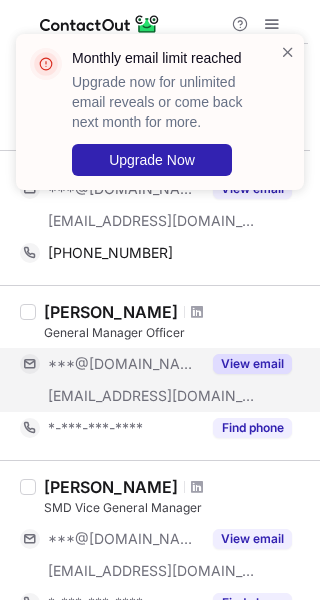 click on "***@[DOMAIN_NAME]" at bounding box center (124, 364) 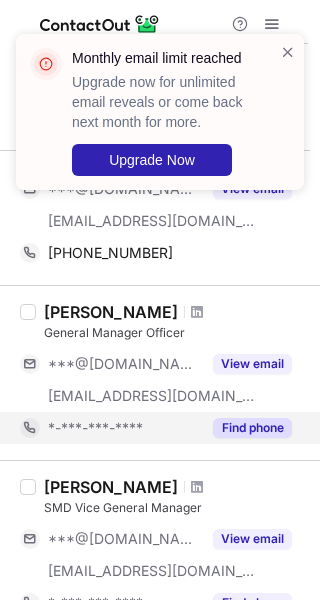 click on "*-***-***-****" at bounding box center (110, 428) 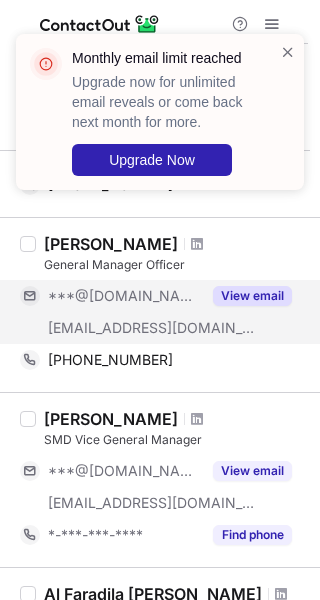 scroll, scrollTop: 800, scrollLeft: 0, axis: vertical 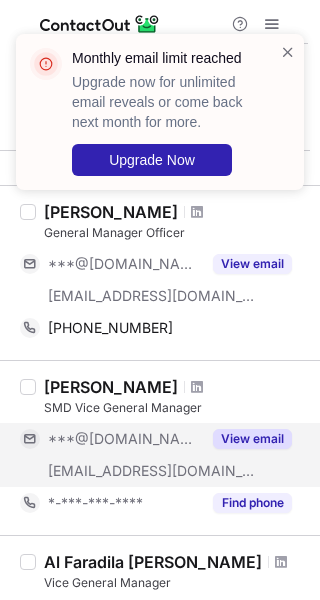 click on "***@[DOMAIN_NAME]" at bounding box center [124, 439] 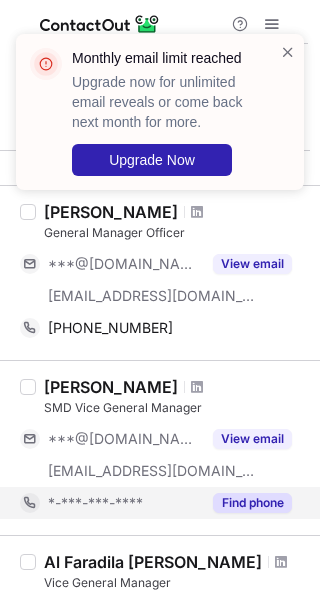 click on "*-***-***-****" at bounding box center [110, 503] 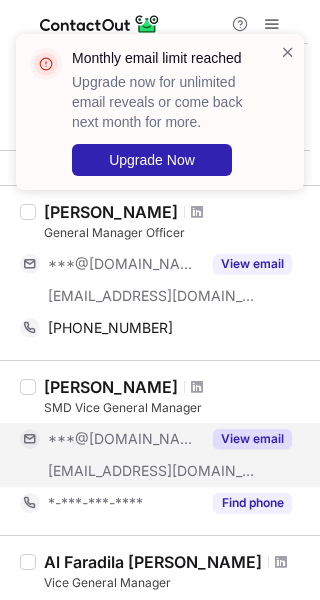 scroll, scrollTop: 1000, scrollLeft: 0, axis: vertical 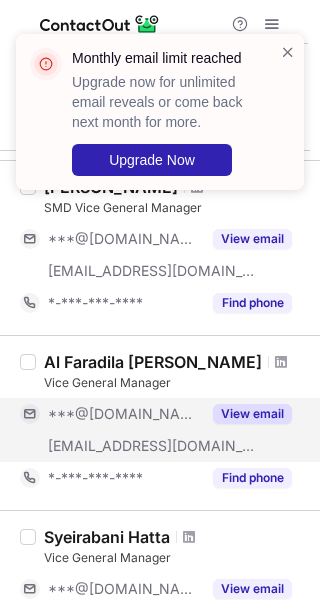 click on "***@[DOMAIN_NAME]" at bounding box center (124, 414) 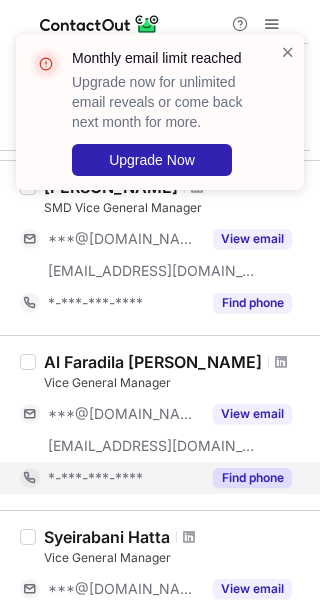 click on "*-***-***-****" at bounding box center (95, 478) 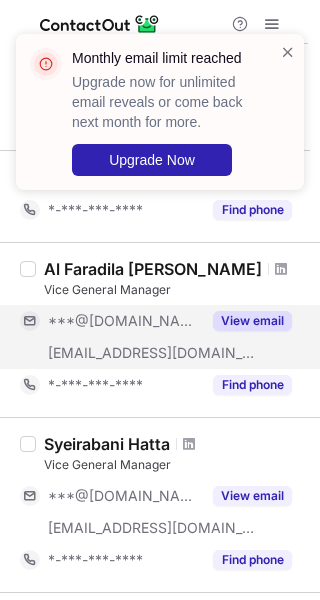 scroll, scrollTop: 1200, scrollLeft: 0, axis: vertical 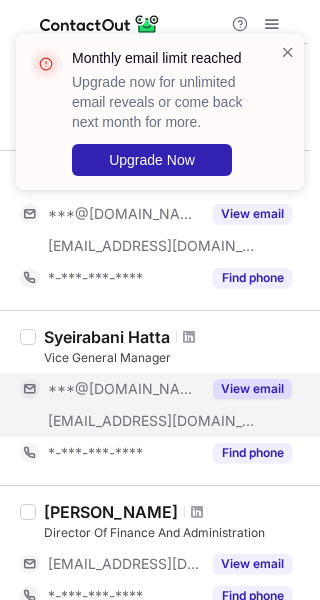 click on "***@[DOMAIN_NAME]" at bounding box center [124, 389] 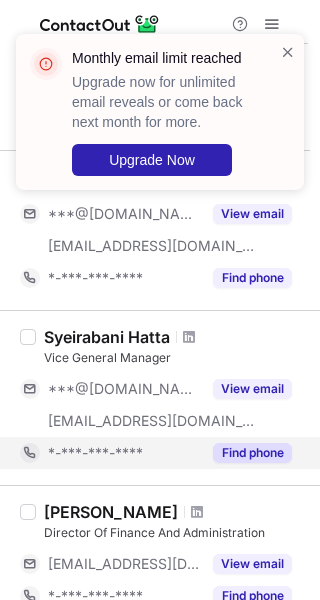 click on "*-***-***-****" at bounding box center (95, 453) 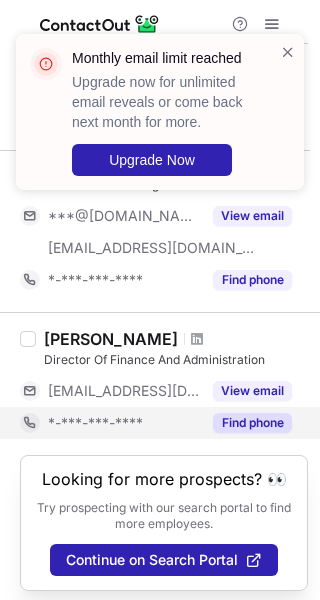 scroll, scrollTop: 1376, scrollLeft: 0, axis: vertical 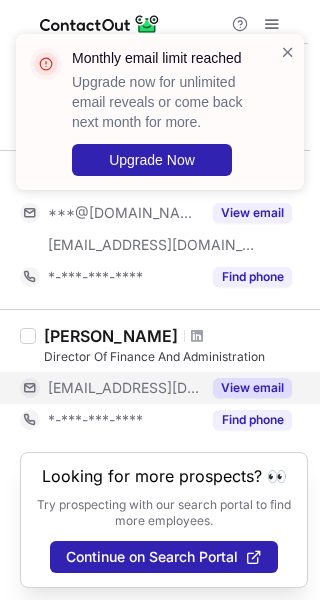 click on "***@fengtay.com" at bounding box center (124, 388) 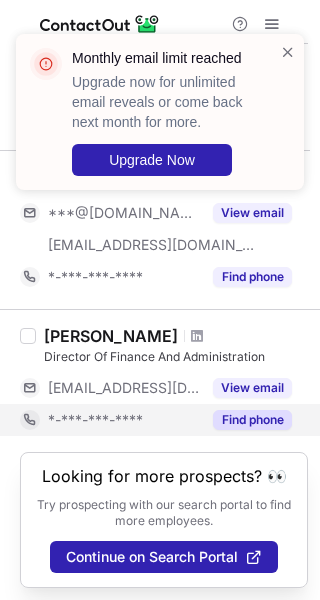 click on "*-***-***-****" at bounding box center (95, 420) 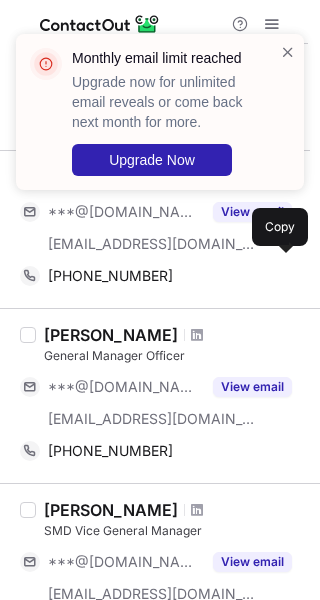 scroll, scrollTop: 676, scrollLeft: 0, axis: vertical 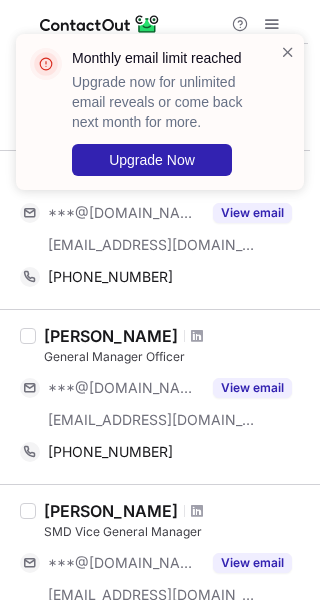 click on "Monthly email limit reached Upgrade now for unlimited email reveals or come back next month for more. Upgrade Now" at bounding box center [173, 112] 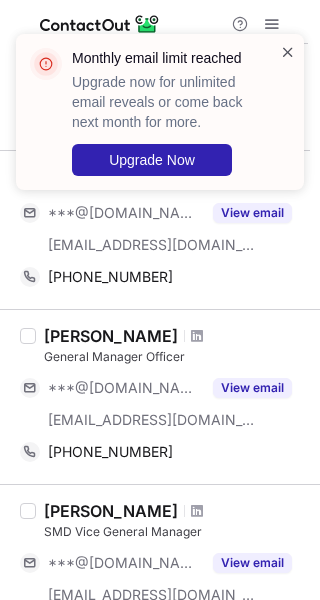 click at bounding box center (288, 52) 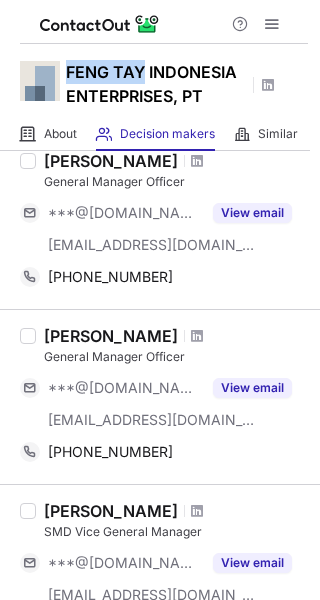 drag, startPoint x: 67, startPoint y: 69, endPoint x: 143, endPoint y: 71, distance: 76.02631 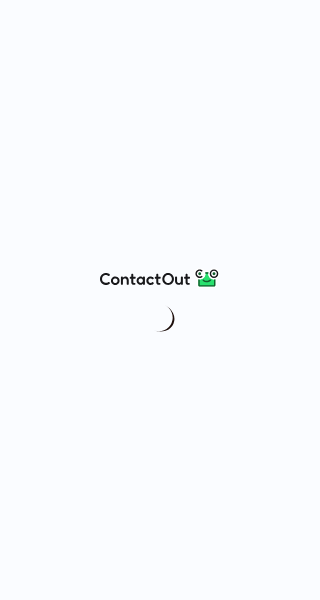 scroll, scrollTop: 0, scrollLeft: 0, axis: both 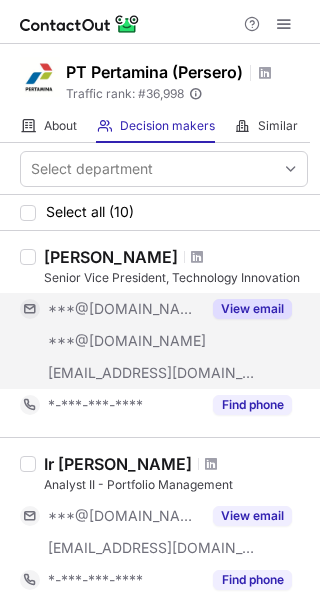 click on "***@[DOMAIN_NAME]" at bounding box center [124, 309] 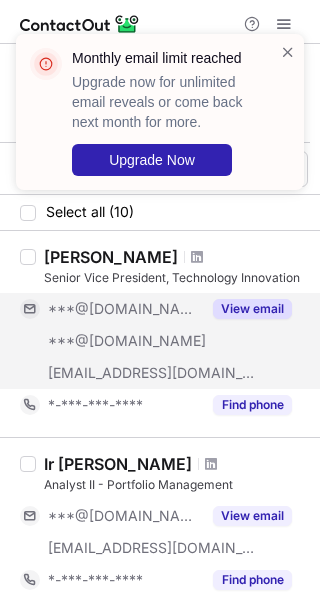 scroll, scrollTop: 100, scrollLeft: 0, axis: vertical 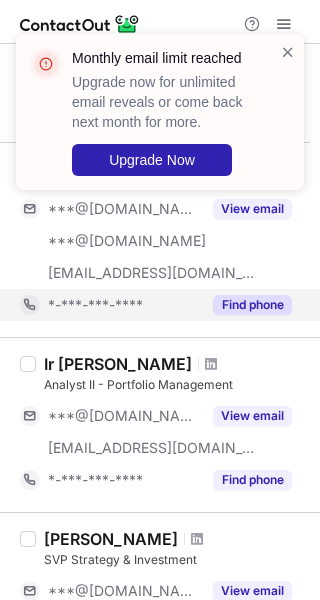 click on "*-***-***-****" at bounding box center (95, 305) 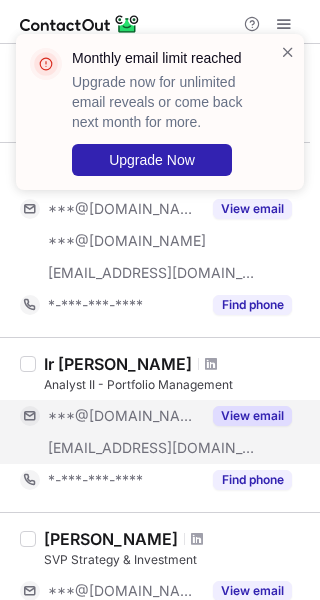 click on "***@[DOMAIN_NAME]" at bounding box center [110, 416] 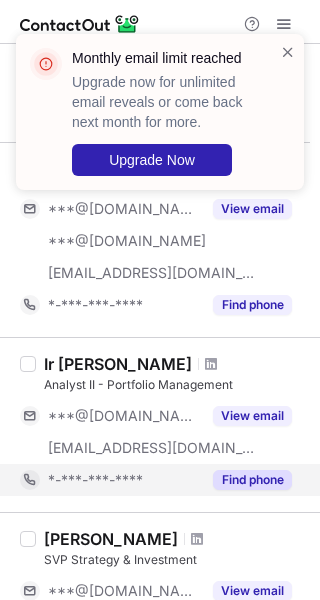 click on "*-***-***-****" at bounding box center (95, 480) 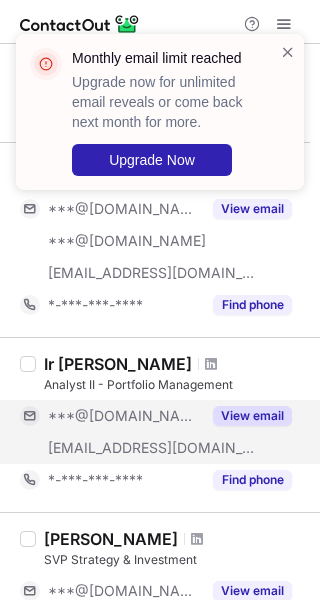 scroll, scrollTop: 300, scrollLeft: 0, axis: vertical 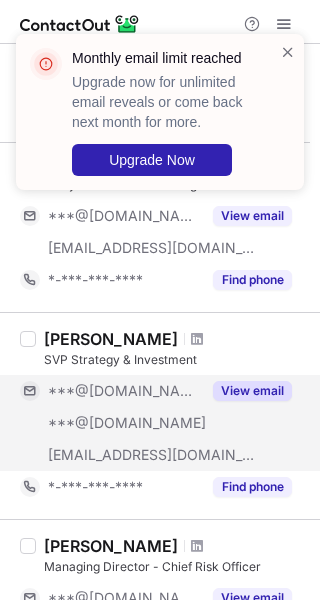 click on "***@[DOMAIN_NAME]" at bounding box center (124, 391) 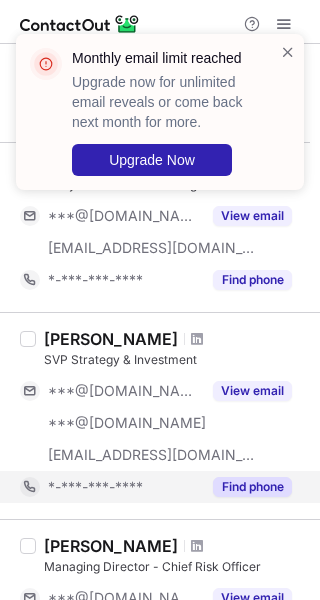 click on "*-***-***-****" at bounding box center [95, 487] 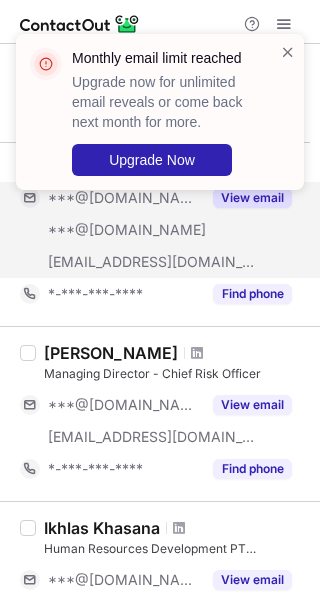 scroll, scrollTop: 500, scrollLeft: 0, axis: vertical 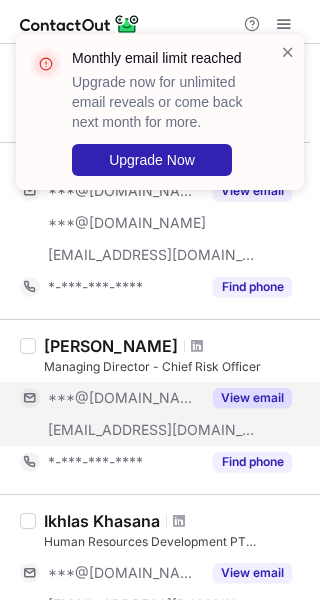 click on "***@[DOMAIN_NAME]" at bounding box center (124, 398) 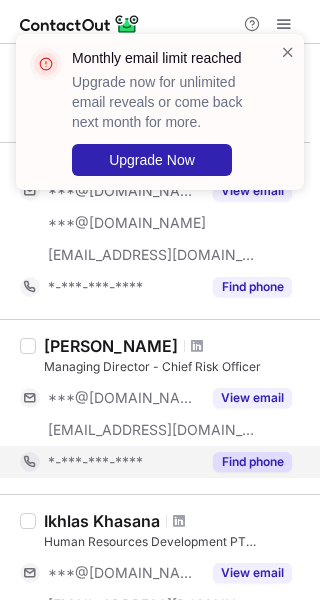 click on "*-***-***-****" at bounding box center (95, 462) 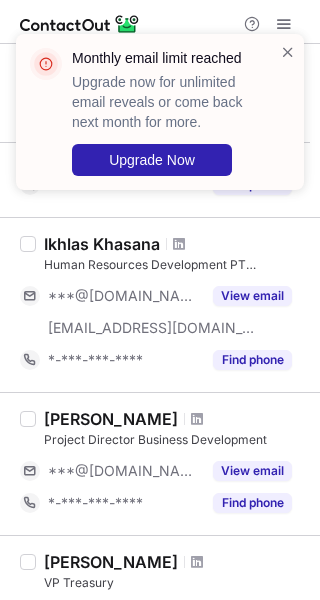 scroll, scrollTop: 800, scrollLeft: 0, axis: vertical 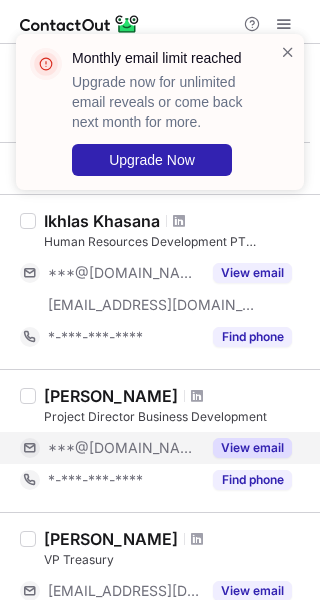 click on "***@[DOMAIN_NAME]" at bounding box center (124, 448) 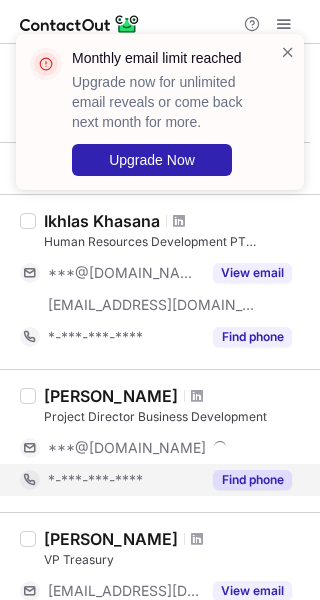 click on "*-***-***-****" at bounding box center (95, 480) 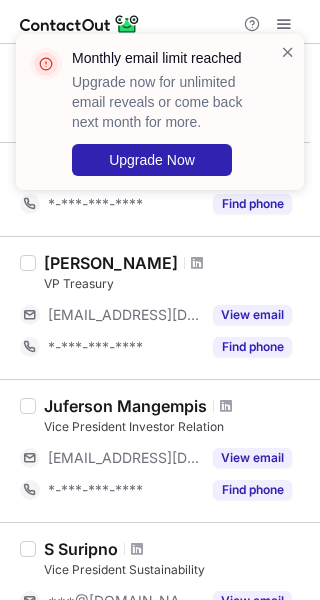 scroll, scrollTop: 1100, scrollLeft: 0, axis: vertical 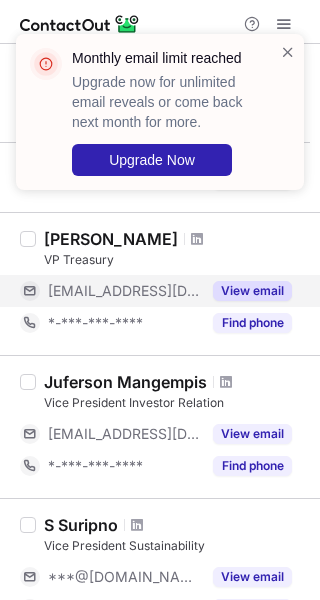 click on "[EMAIL_ADDRESS][DOMAIN_NAME]" at bounding box center [124, 291] 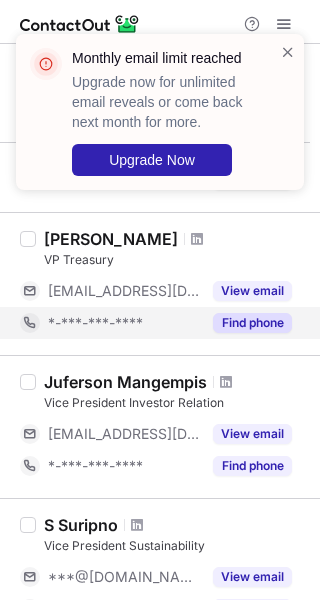 click on "*-***-***-****" at bounding box center (95, 323) 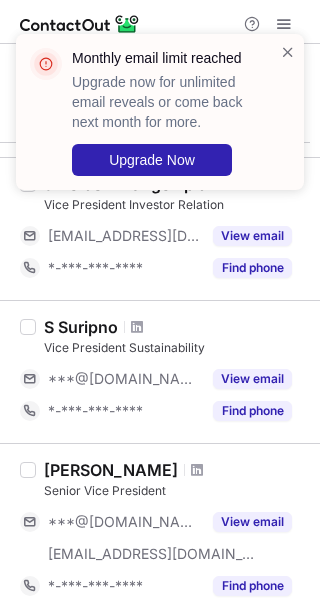 scroll, scrollTop: 1300, scrollLeft: 0, axis: vertical 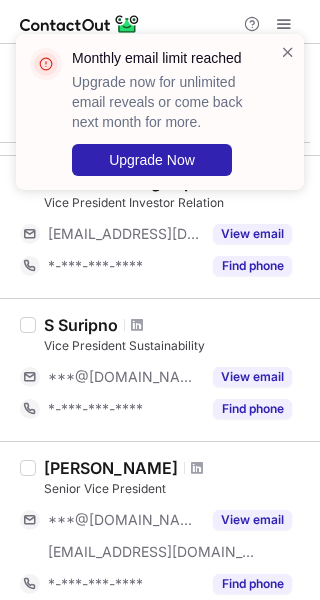 click on "Monthly email limit reached Upgrade now for unlimited email reveals or come back next month for more. Upgrade Now" at bounding box center [160, 120] 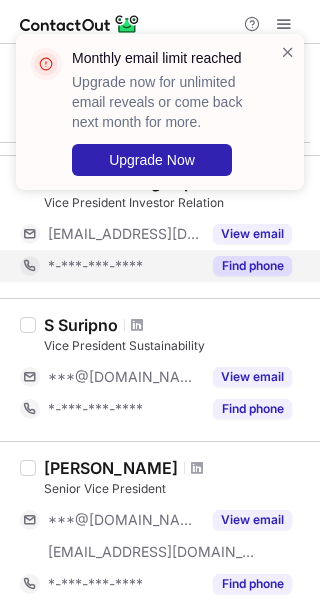 click on "*-***-***-****" at bounding box center (95, 266) 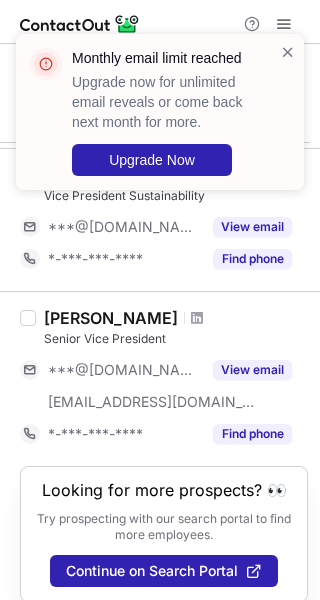 scroll, scrollTop: 1464, scrollLeft: 0, axis: vertical 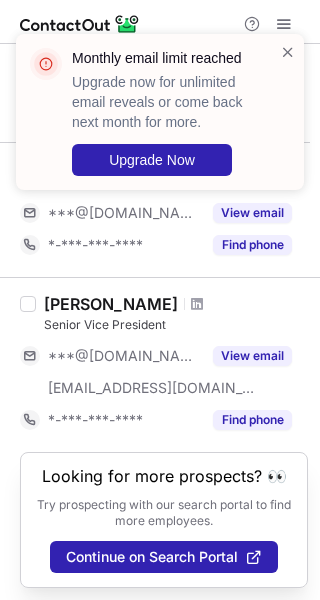 click on "Monthly email limit reached Upgrade now for unlimited email reveals or come back next month for more. Upgrade Now" at bounding box center (160, 120) 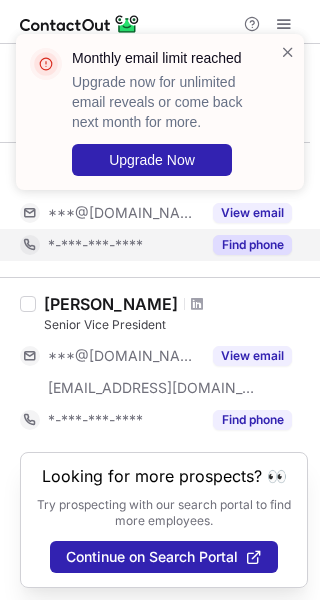 click on "*-***-***-****" at bounding box center (95, 245) 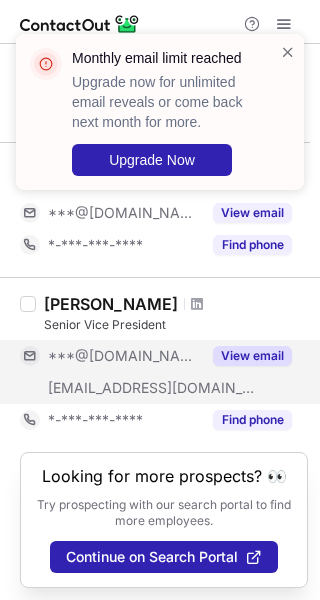 click on "***@[DOMAIN_NAME]" at bounding box center (110, 356) 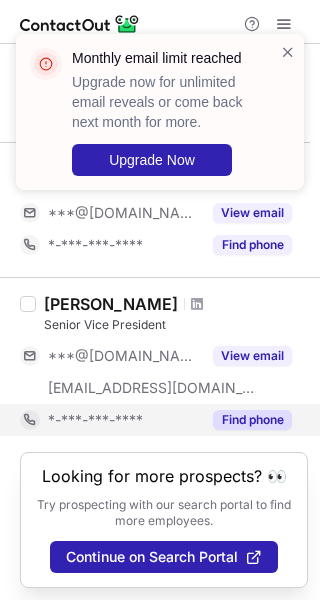 click on "*-***-***-****" at bounding box center (110, 420) 